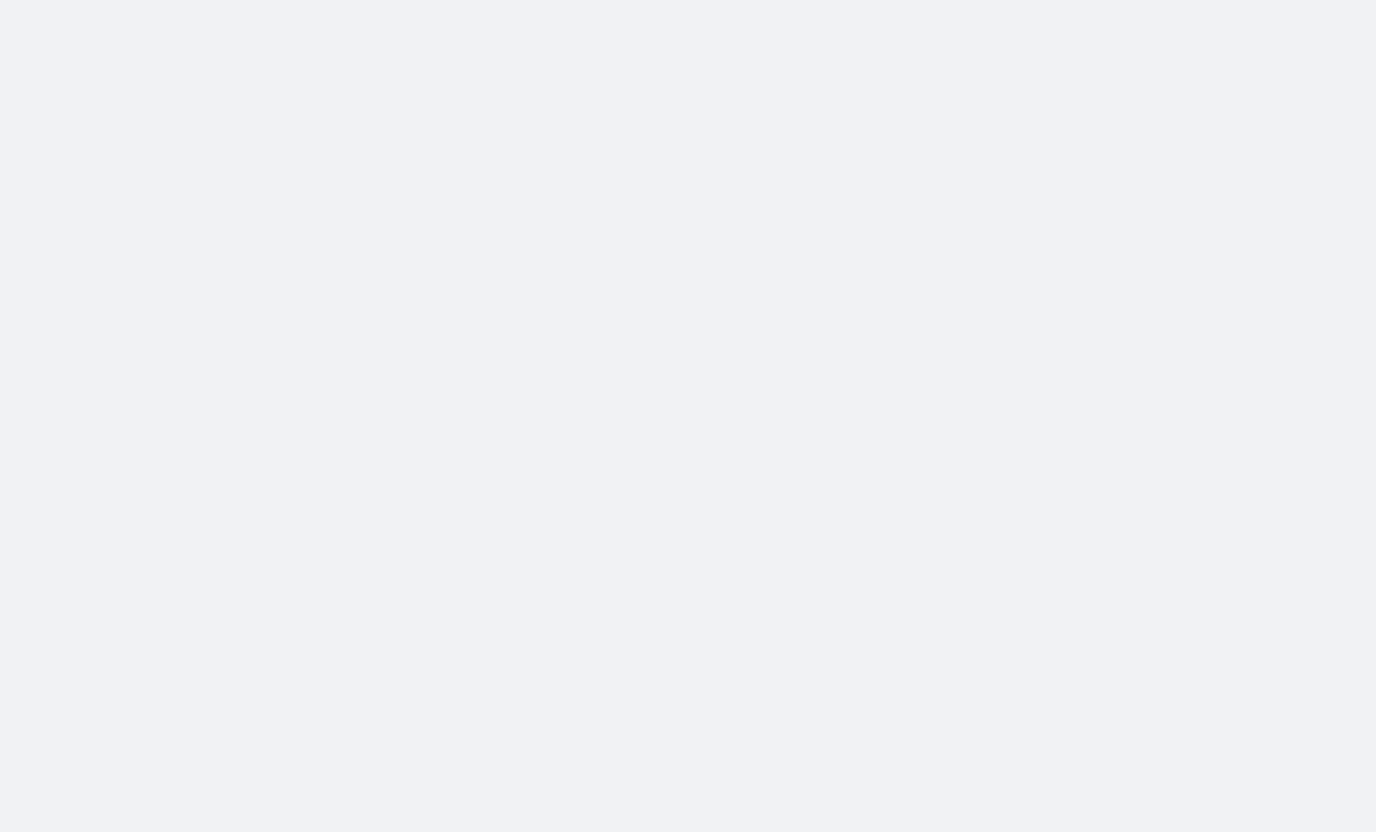scroll, scrollTop: 0, scrollLeft: 0, axis: both 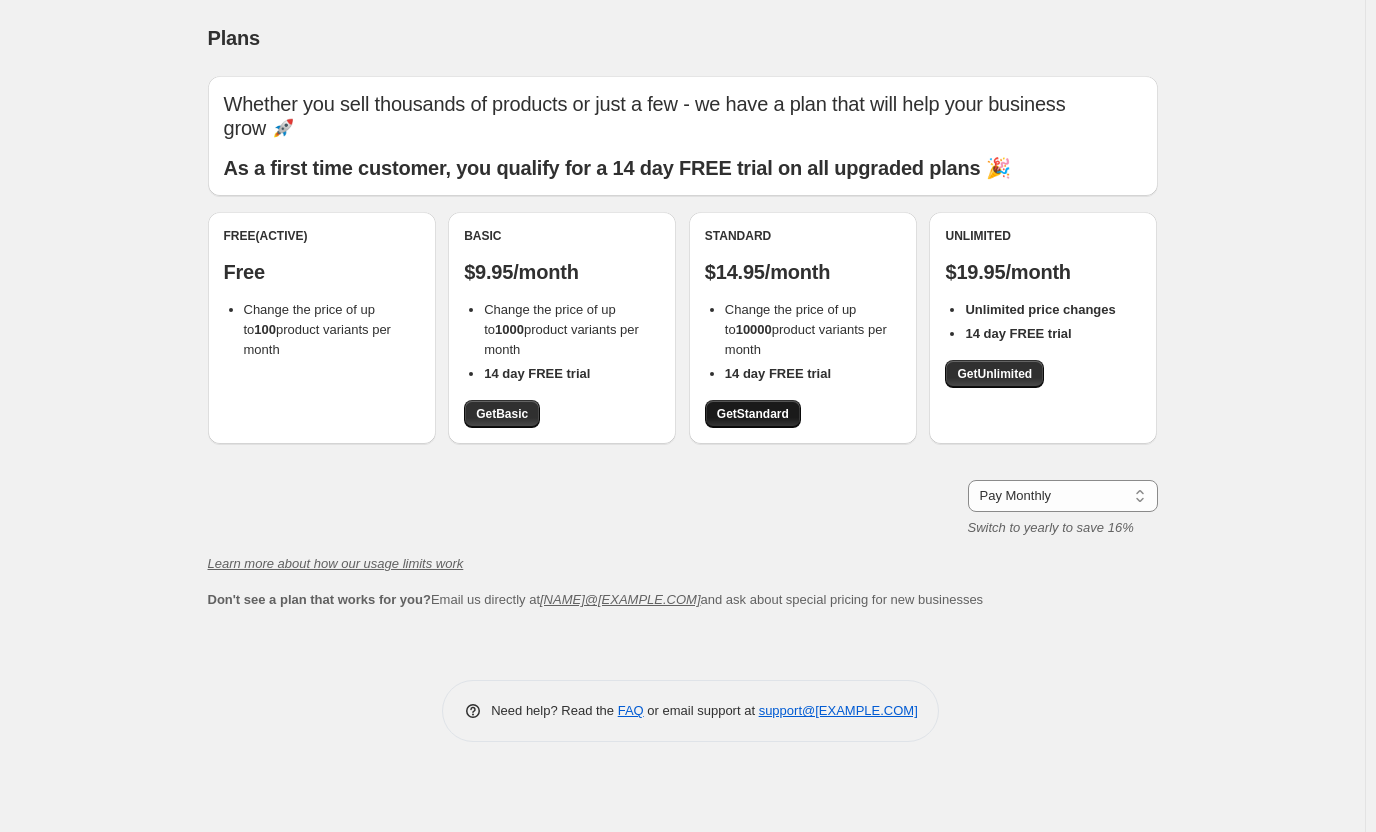 click on "Get  Standard" at bounding box center (753, 414) 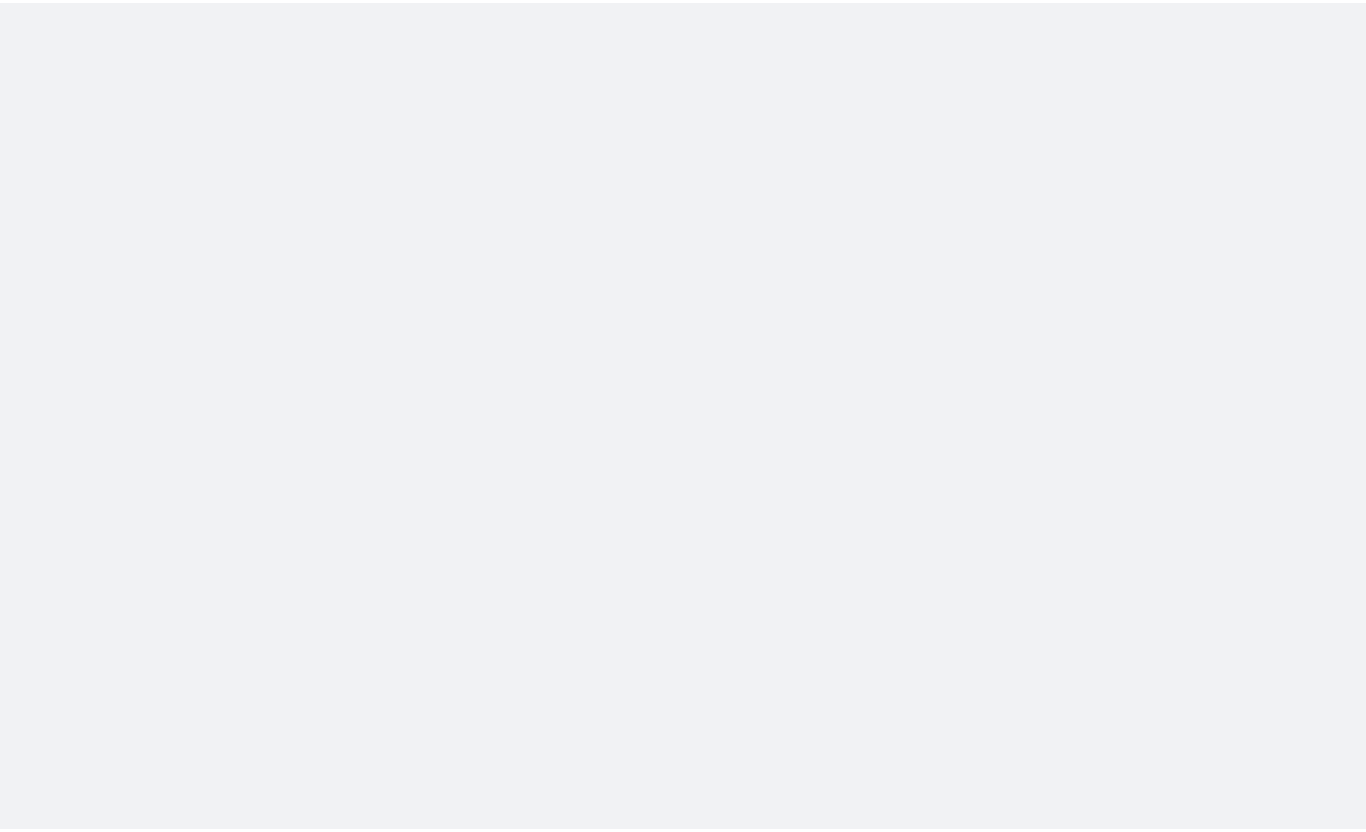 scroll, scrollTop: 0, scrollLeft: 0, axis: both 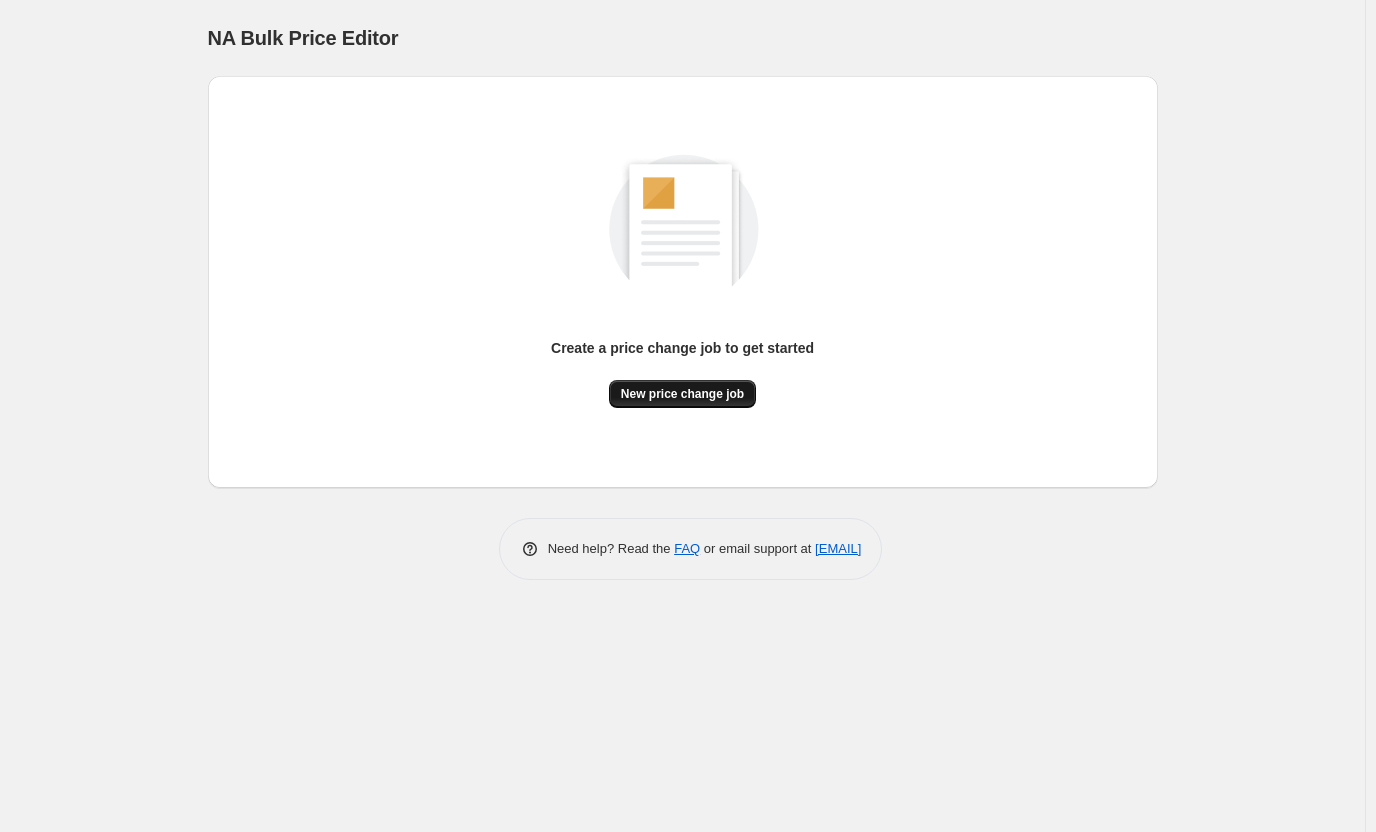 click on "New price change job" at bounding box center (682, 394) 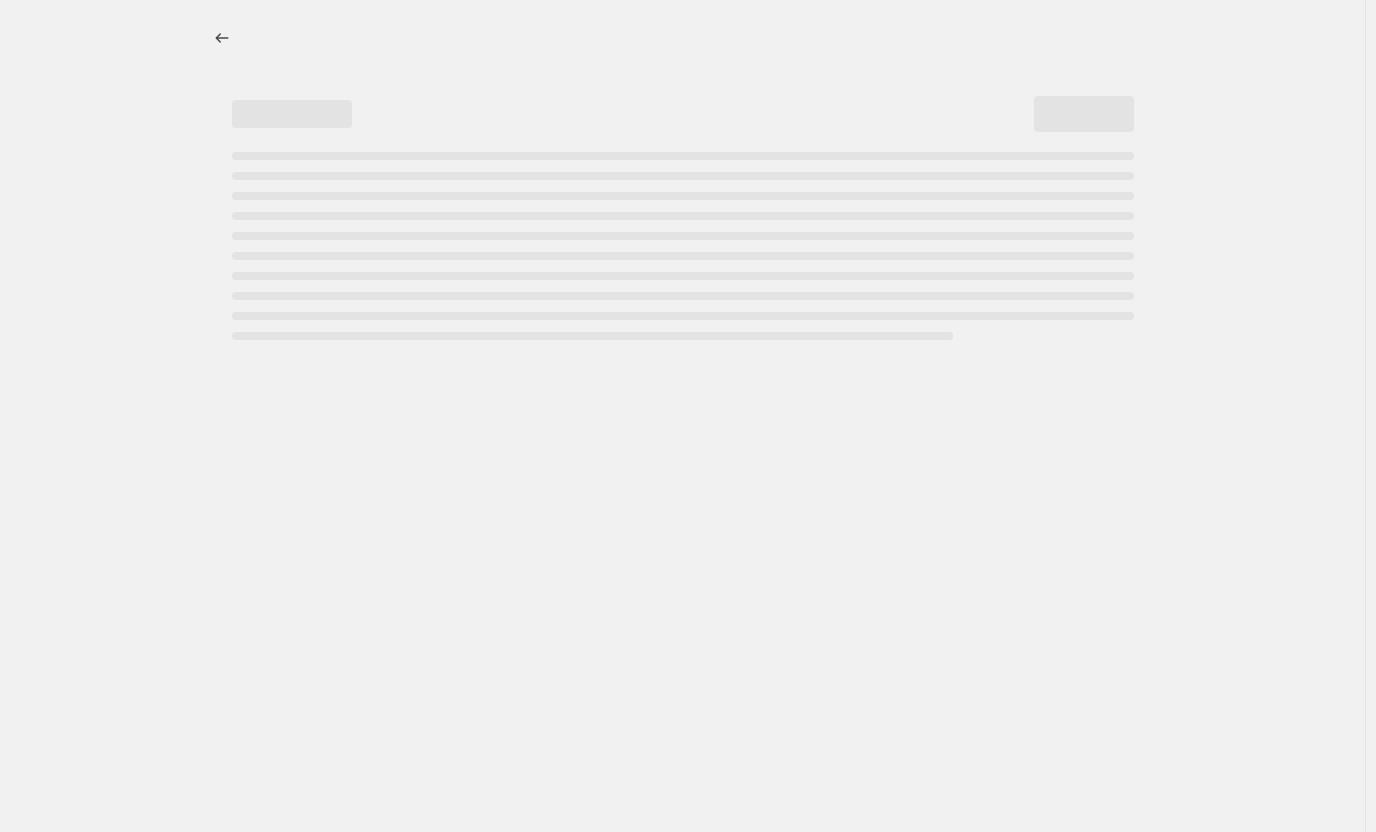 select on "percentage" 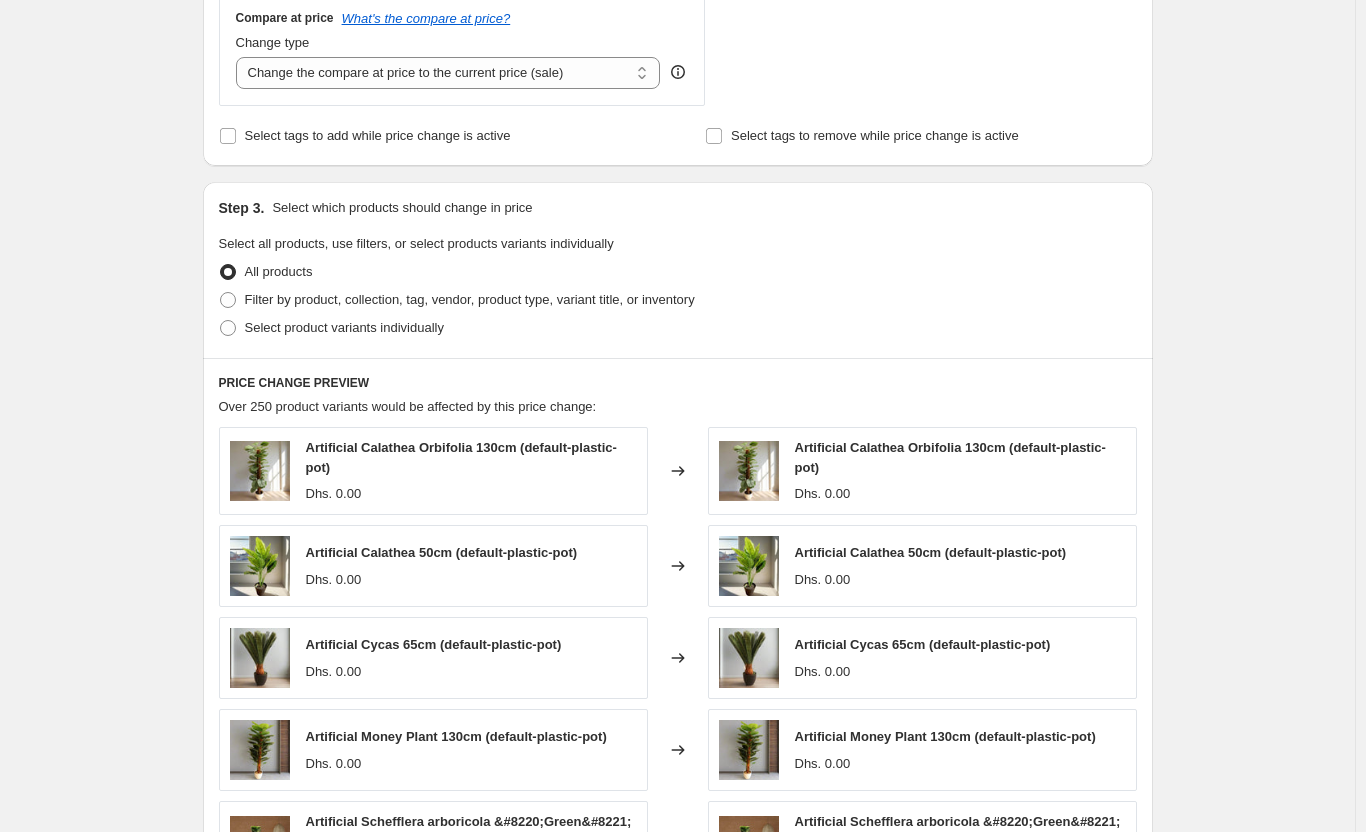 scroll, scrollTop: 800, scrollLeft: 0, axis: vertical 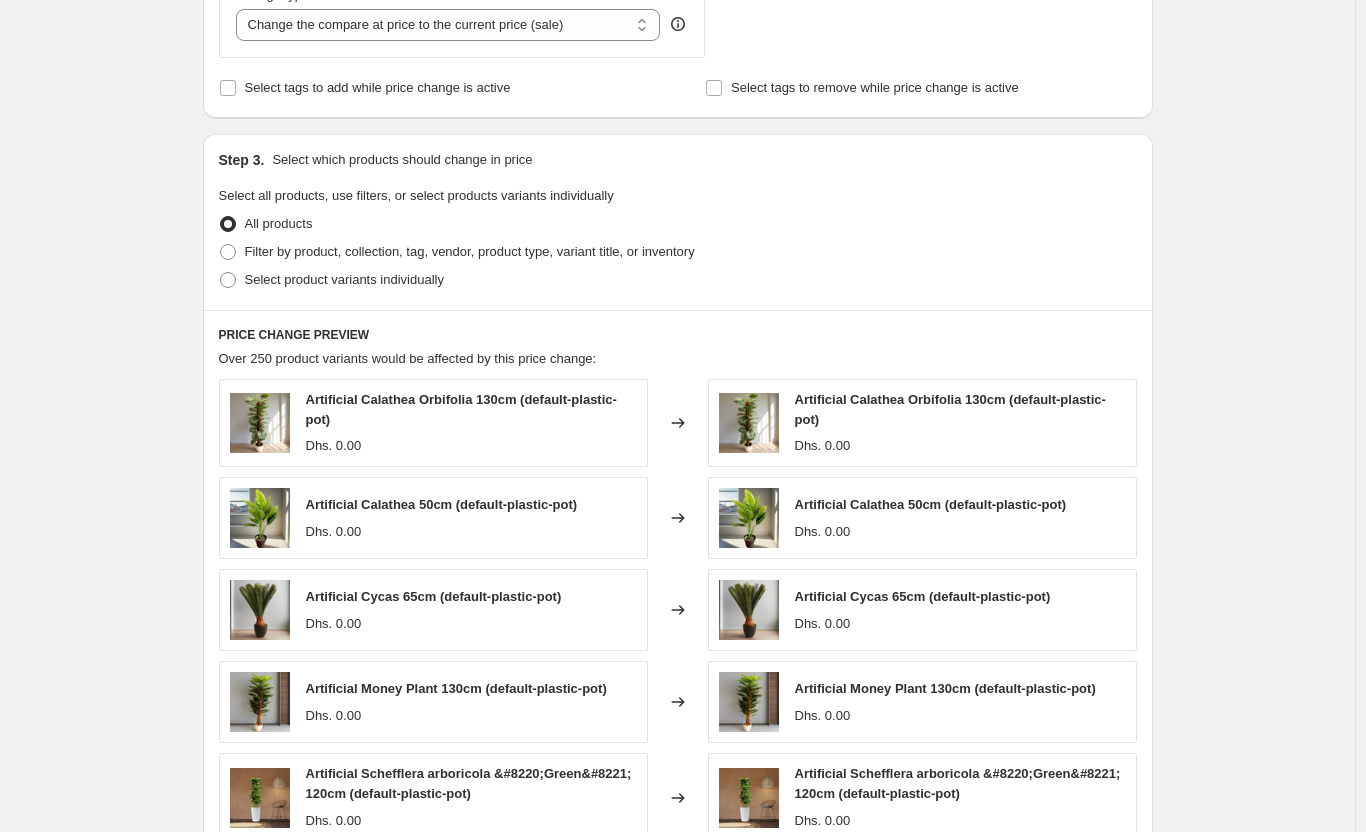 click on "Dhs. 0.00" at bounding box center (334, 446) 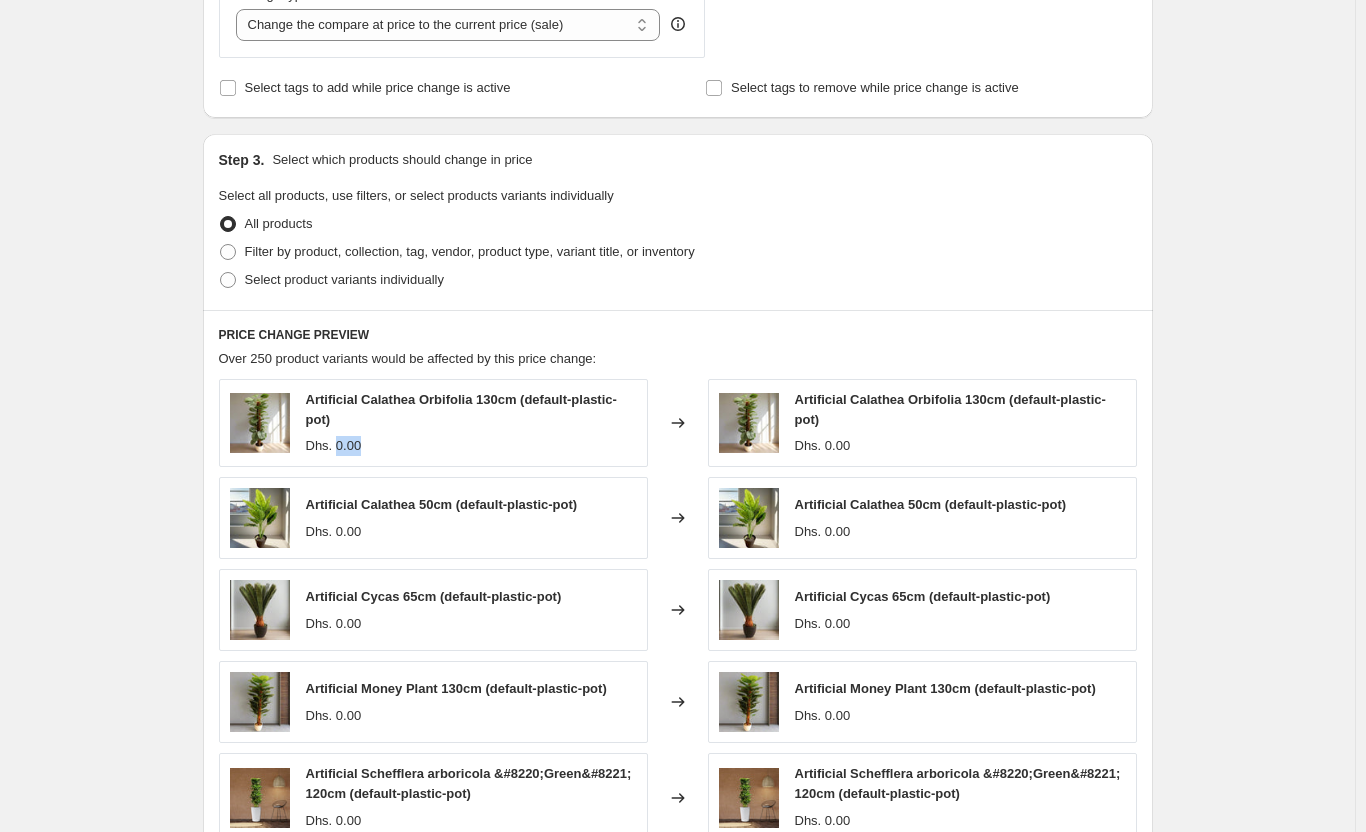 click on "Dhs. 0.00" at bounding box center (334, 446) 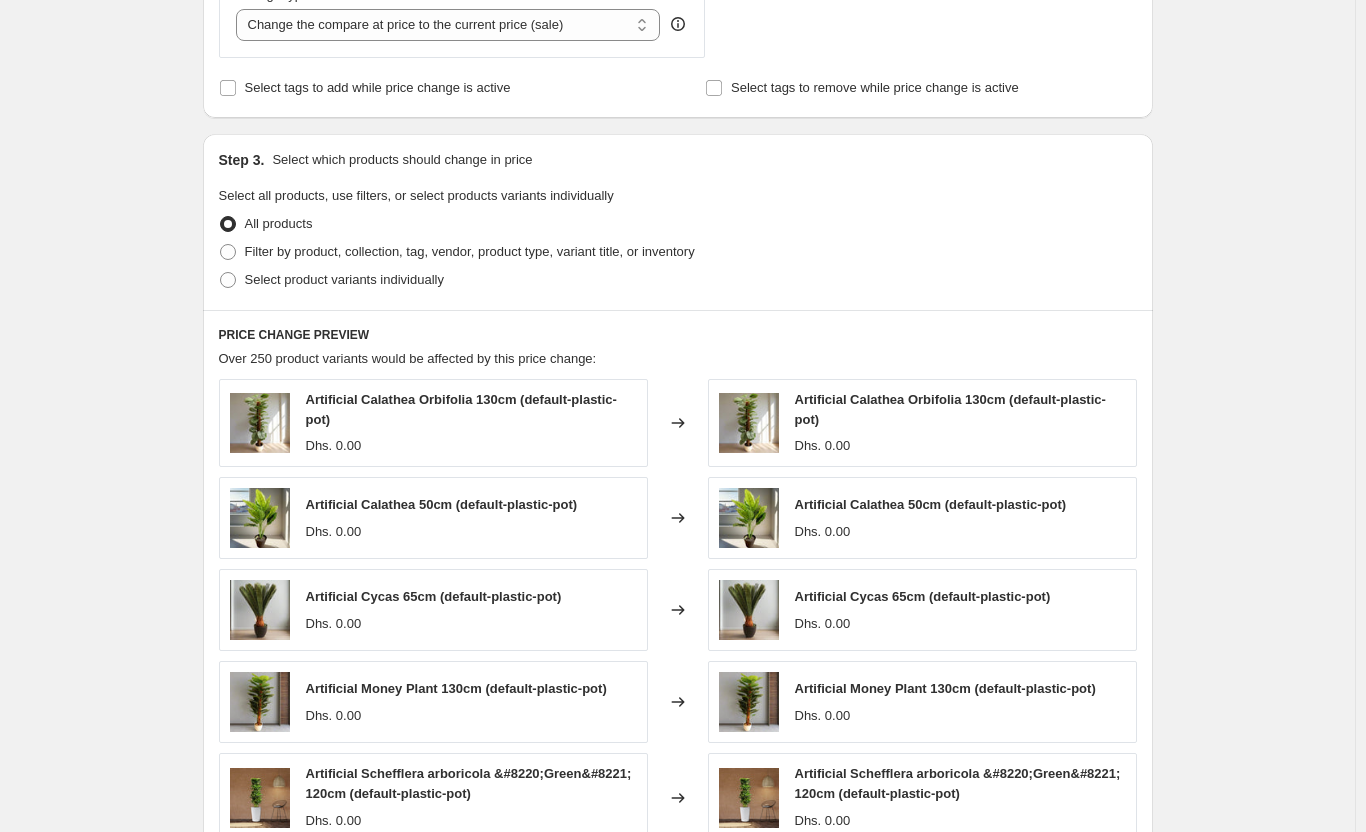 click on "Over 250 product variants would be affected by this price change:" at bounding box center [408, 358] 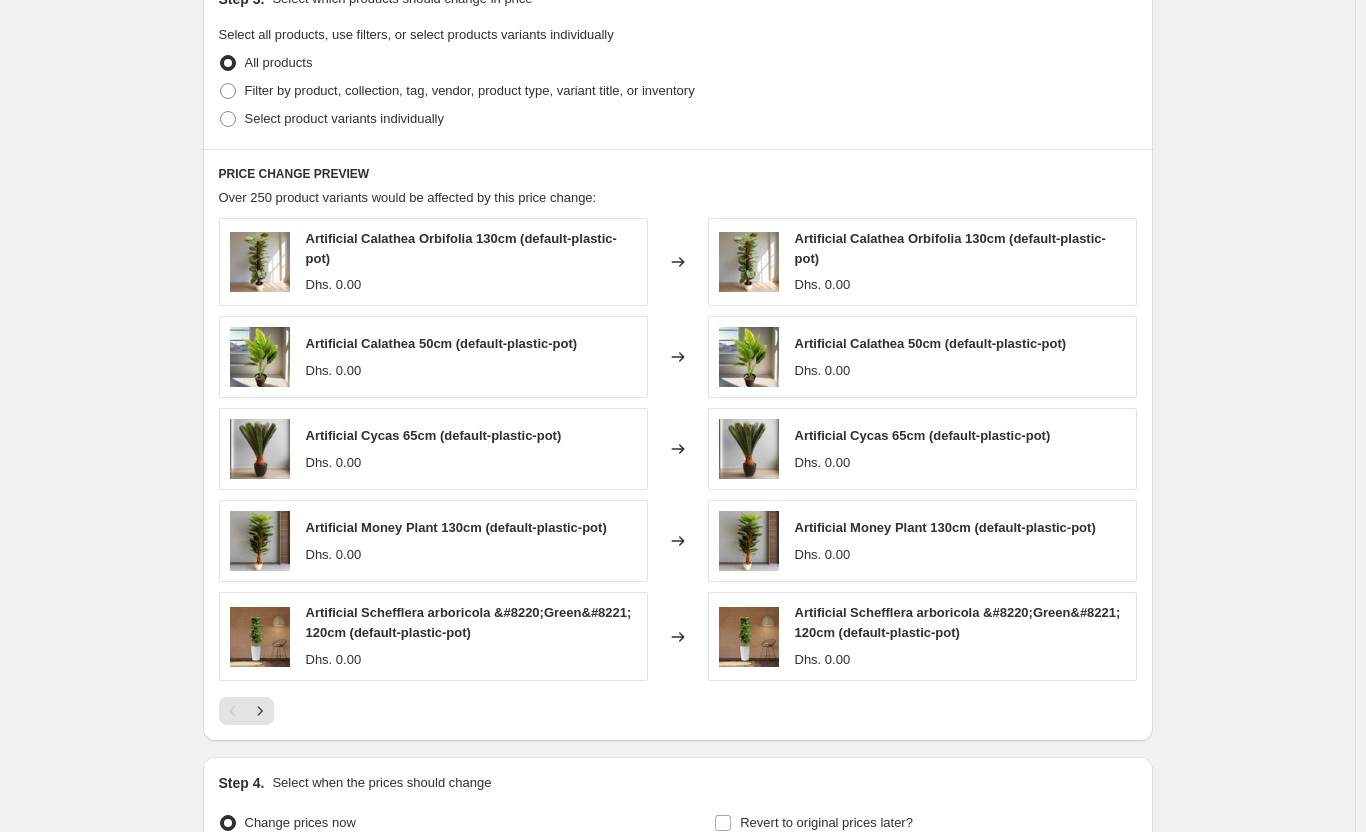 scroll, scrollTop: 1181, scrollLeft: 0, axis: vertical 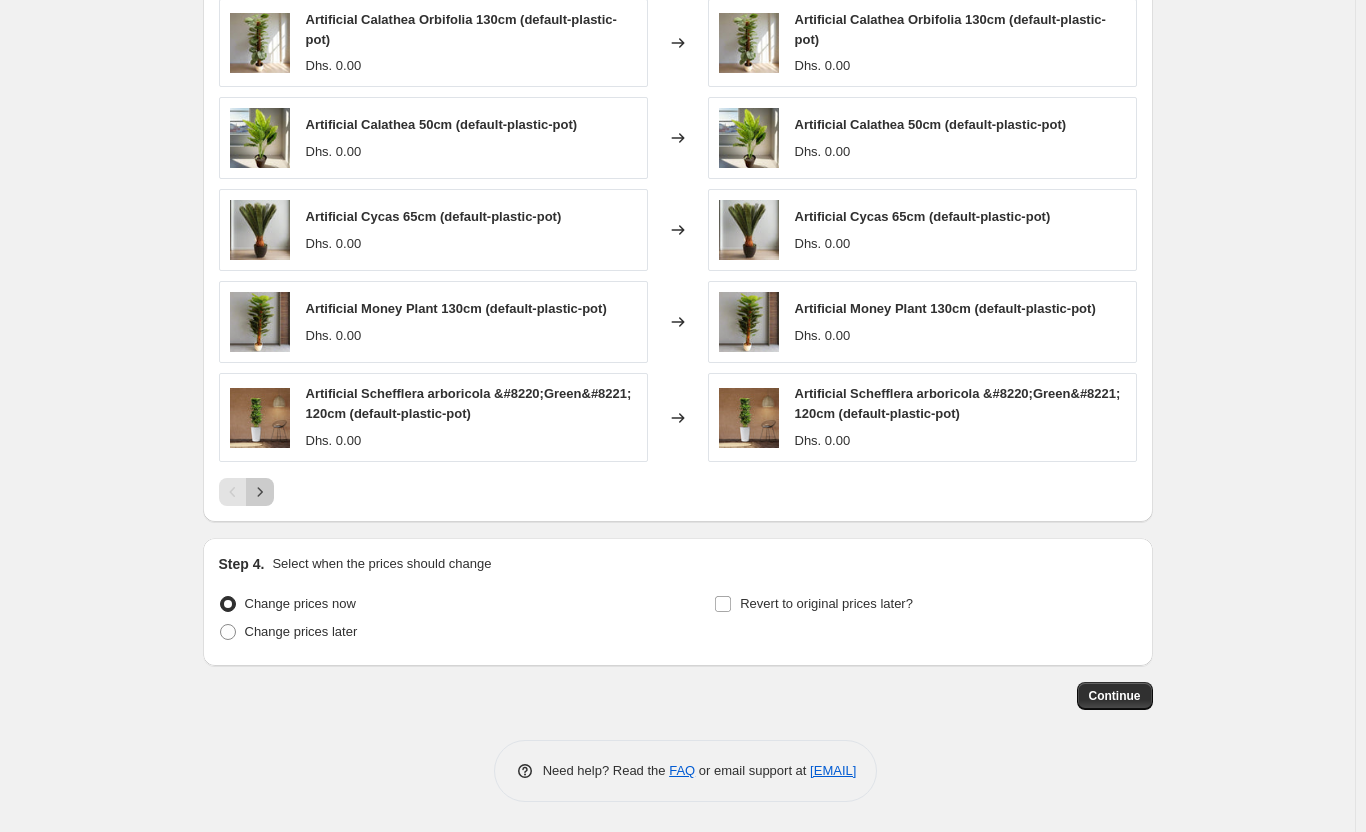 click 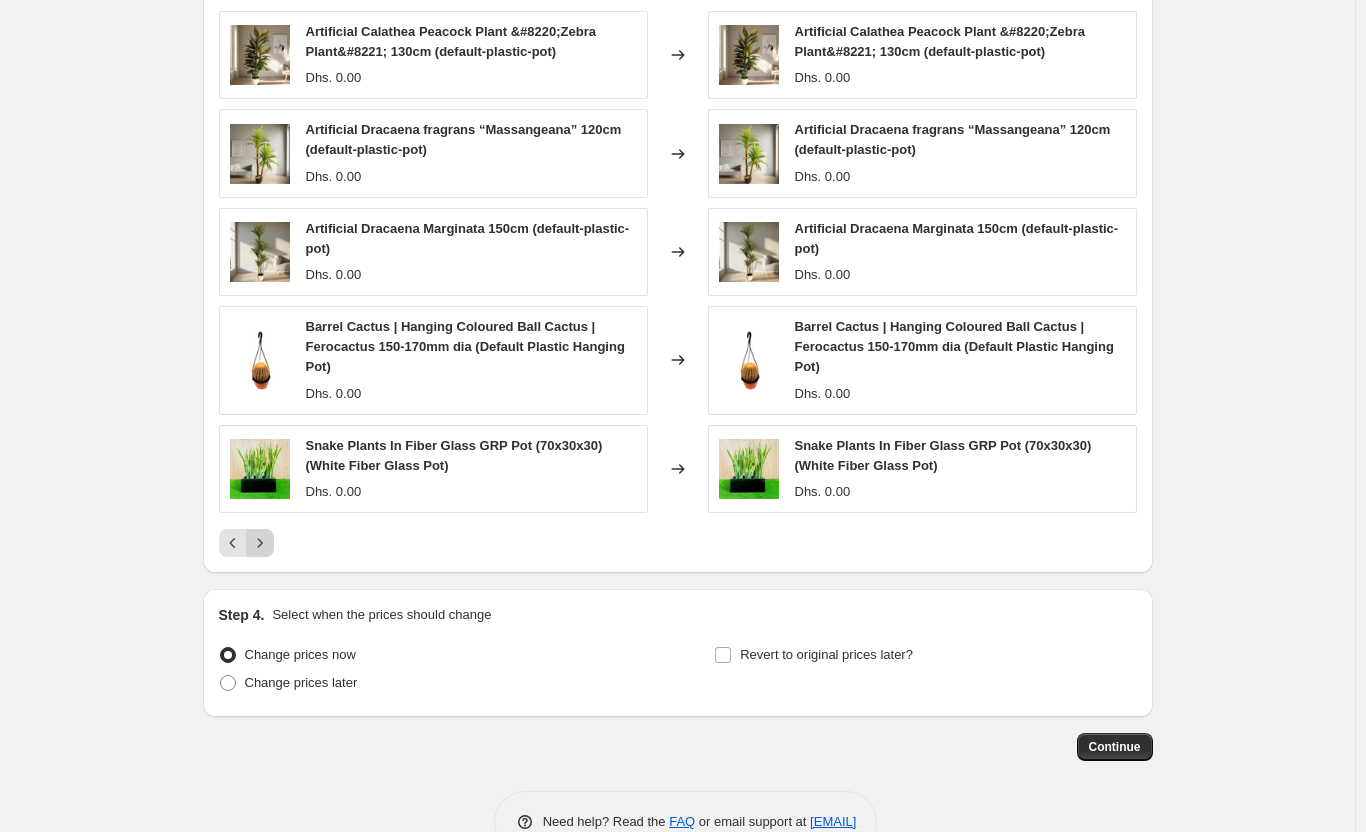 scroll, scrollTop: 1181, scrollLeft: 0, axis: vertical 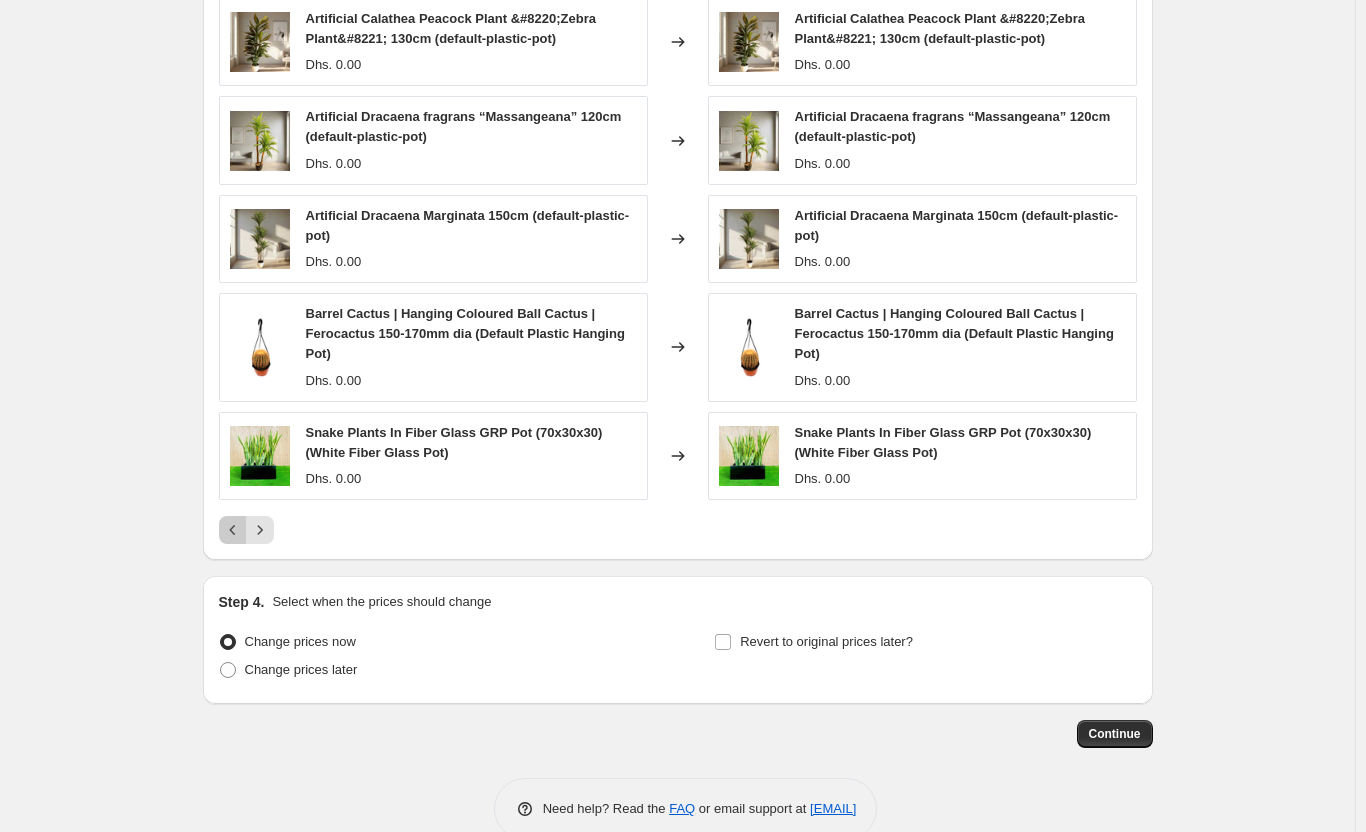 click 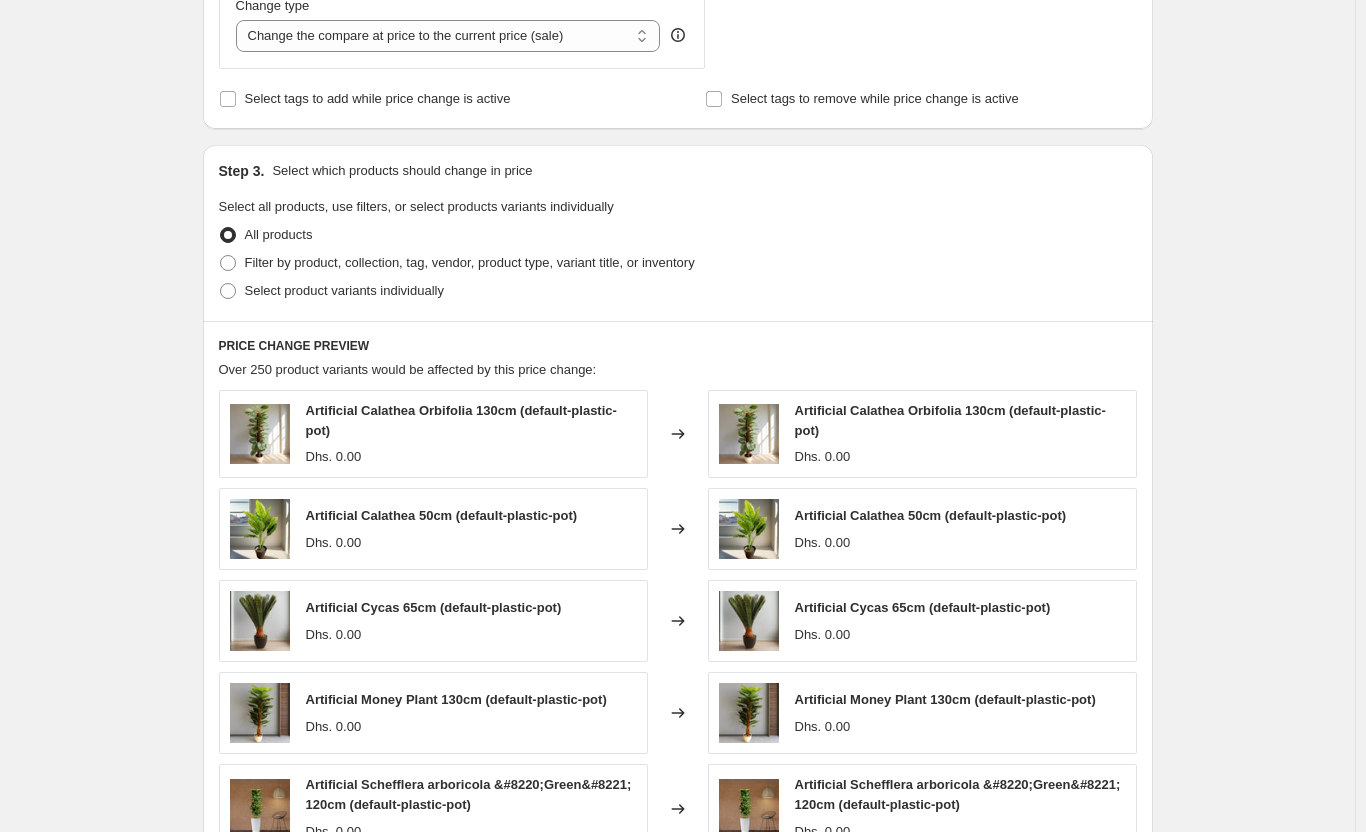scroll, scrollTop: 781, scrollLeft: 0, axis: vertical 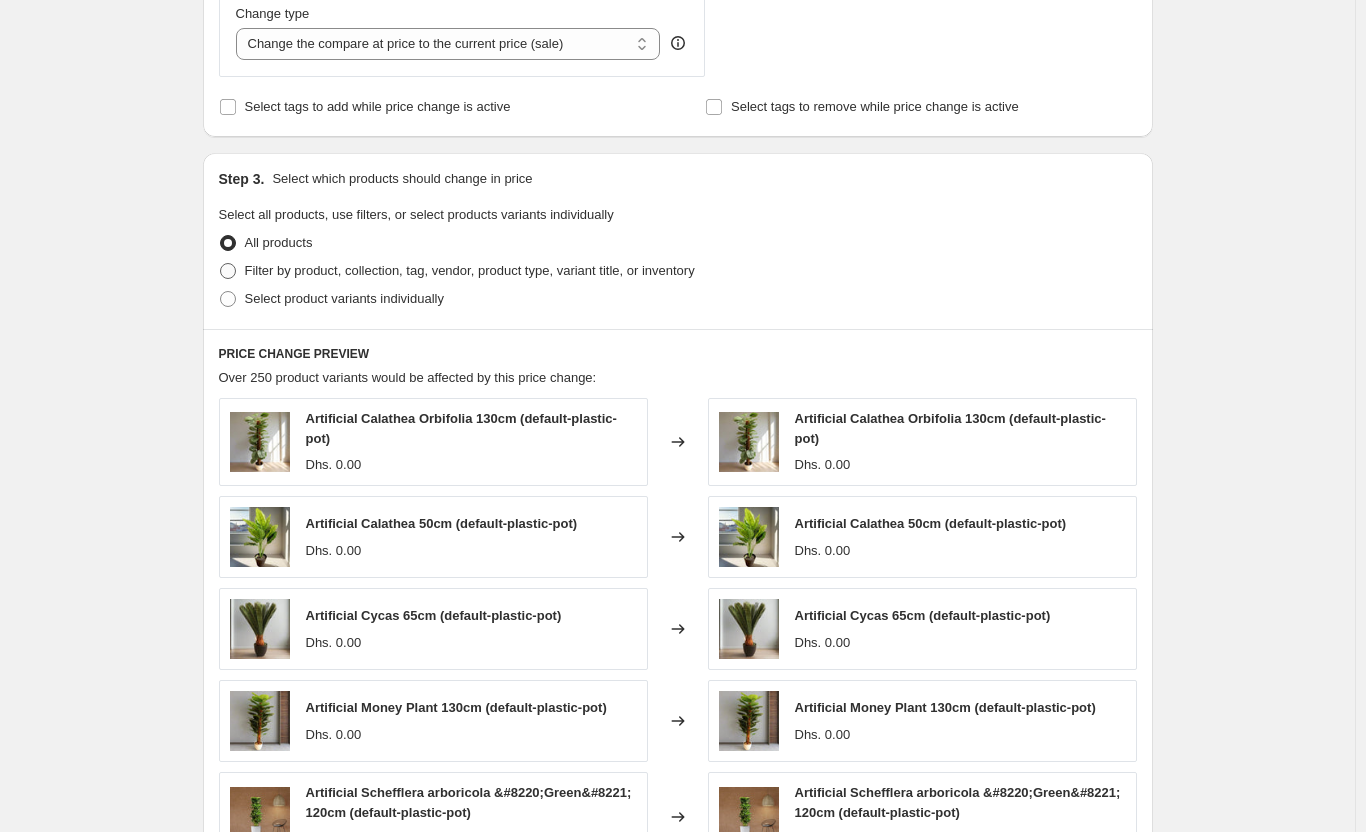 click at bounding box center (228, 271) 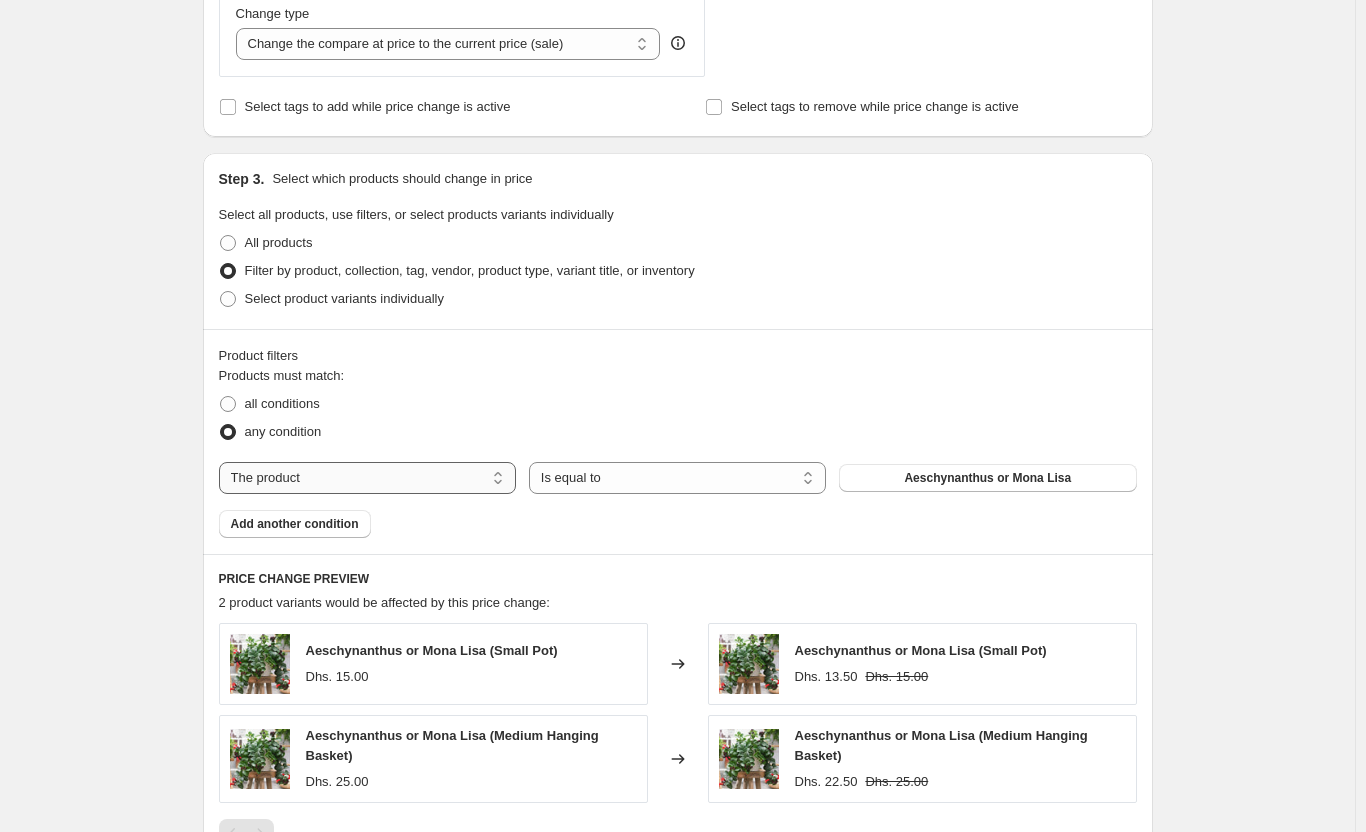 click on "The product The product's collection The product's tag The product's vendor The product's status The variant's title Inventory quantity" at bounding box center (367, 478) 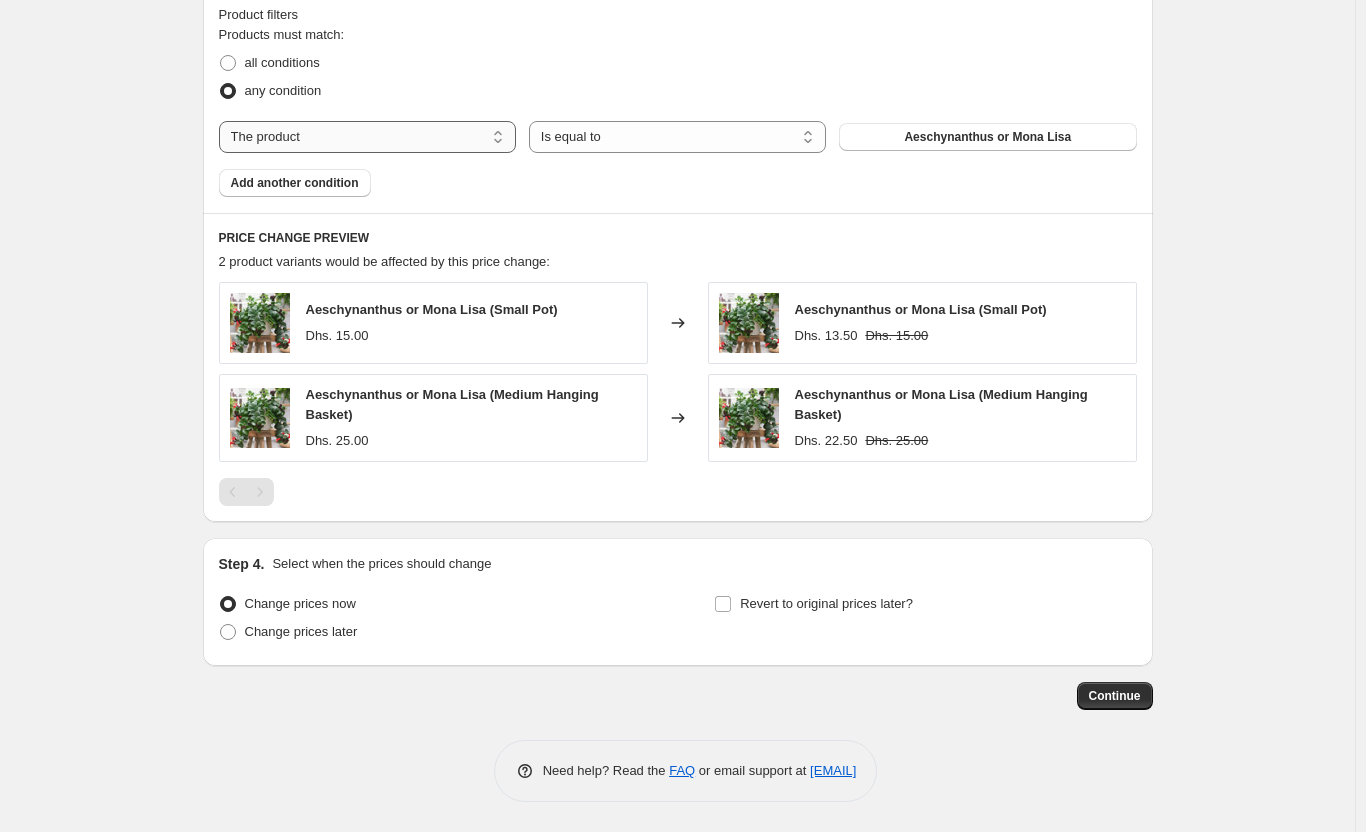 scroll, scrollTop: 1123, scrollLeft: 0, axis: vertical 